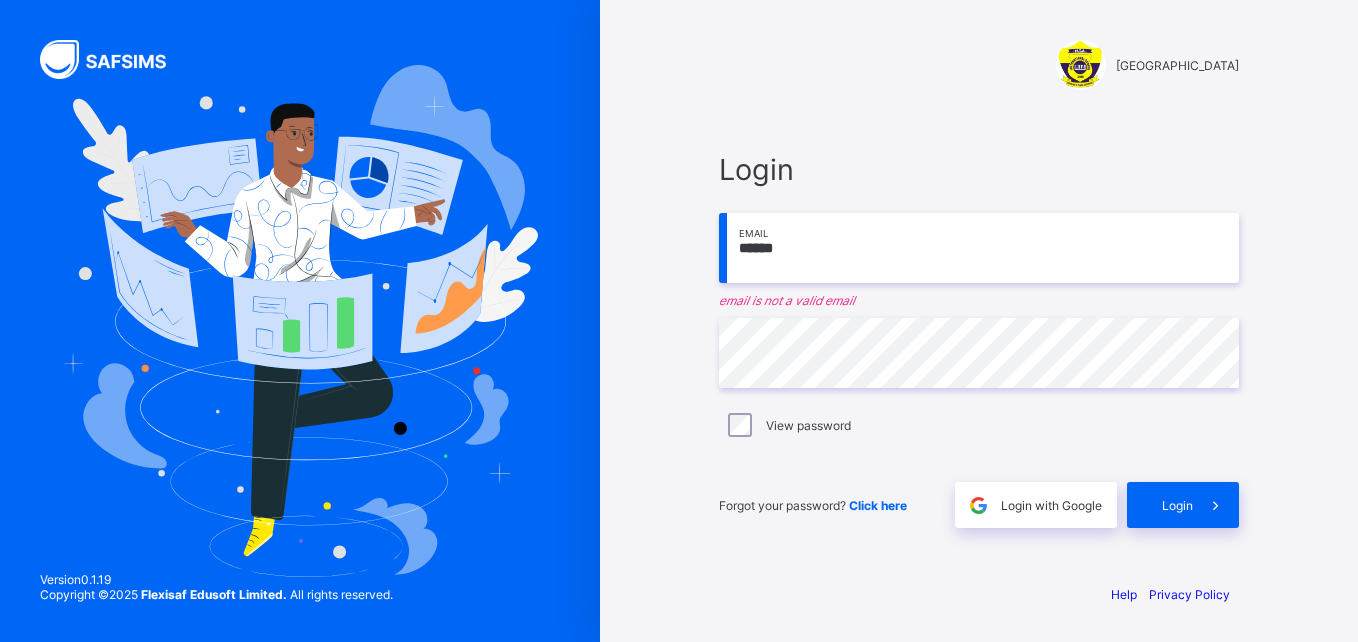 scroll, scrollTop: 0, scrollLeft: 0, axis: both 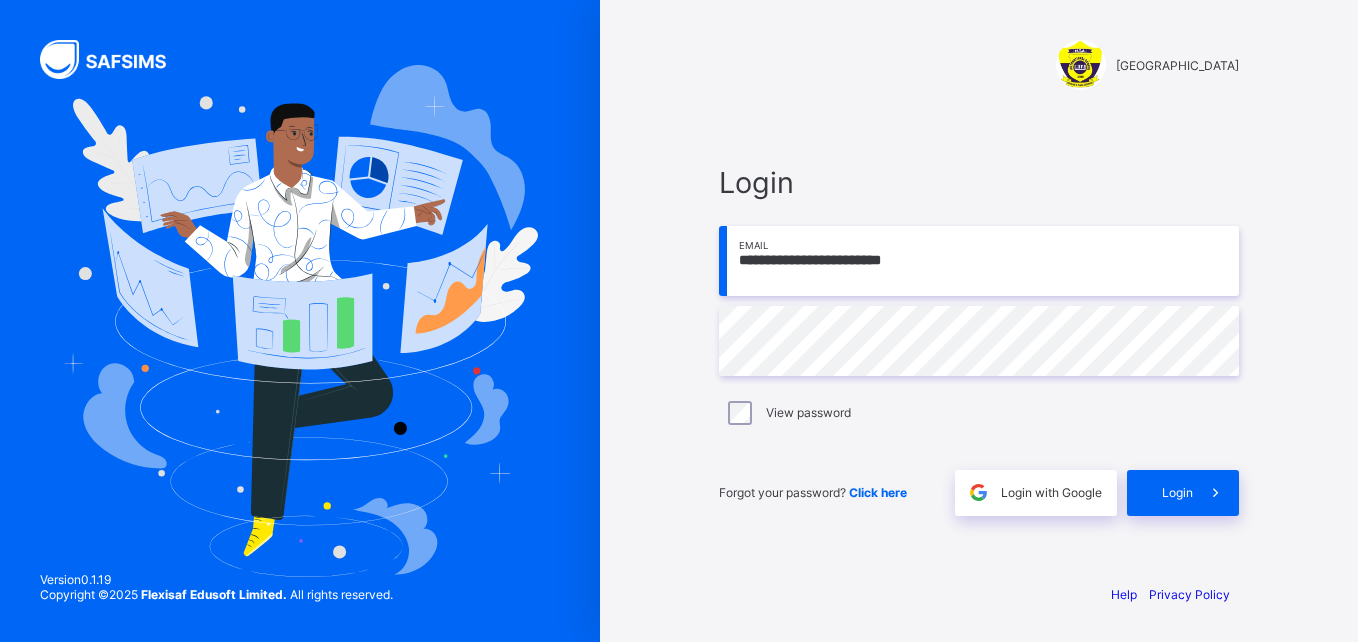 type on "**********" 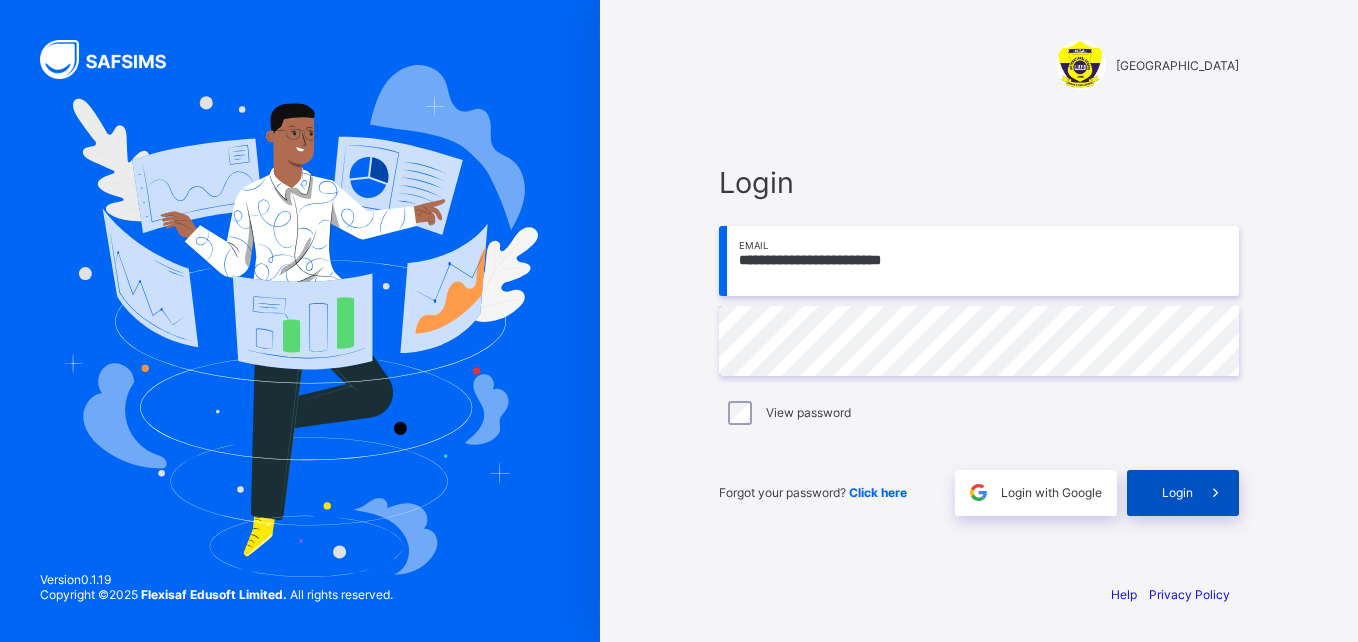 click on "Login" at bounding box center (1183, 493) 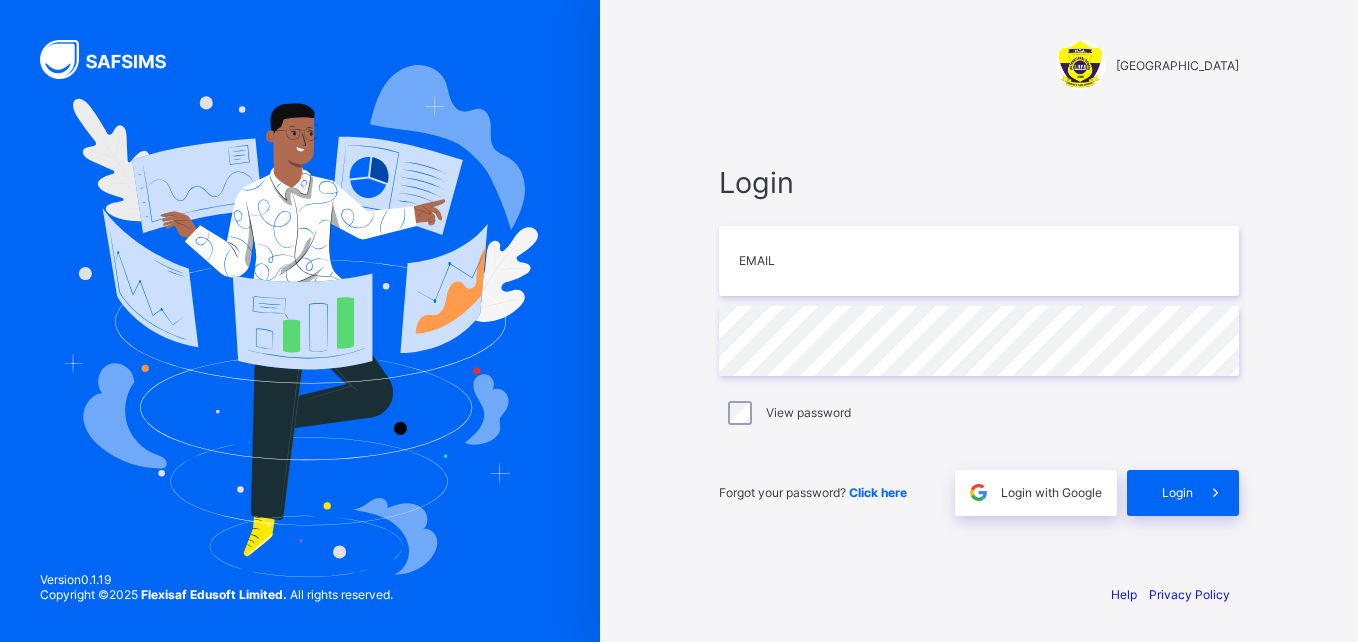 scroll, scrollTop: 0, scrollLeft: 0, axis: both 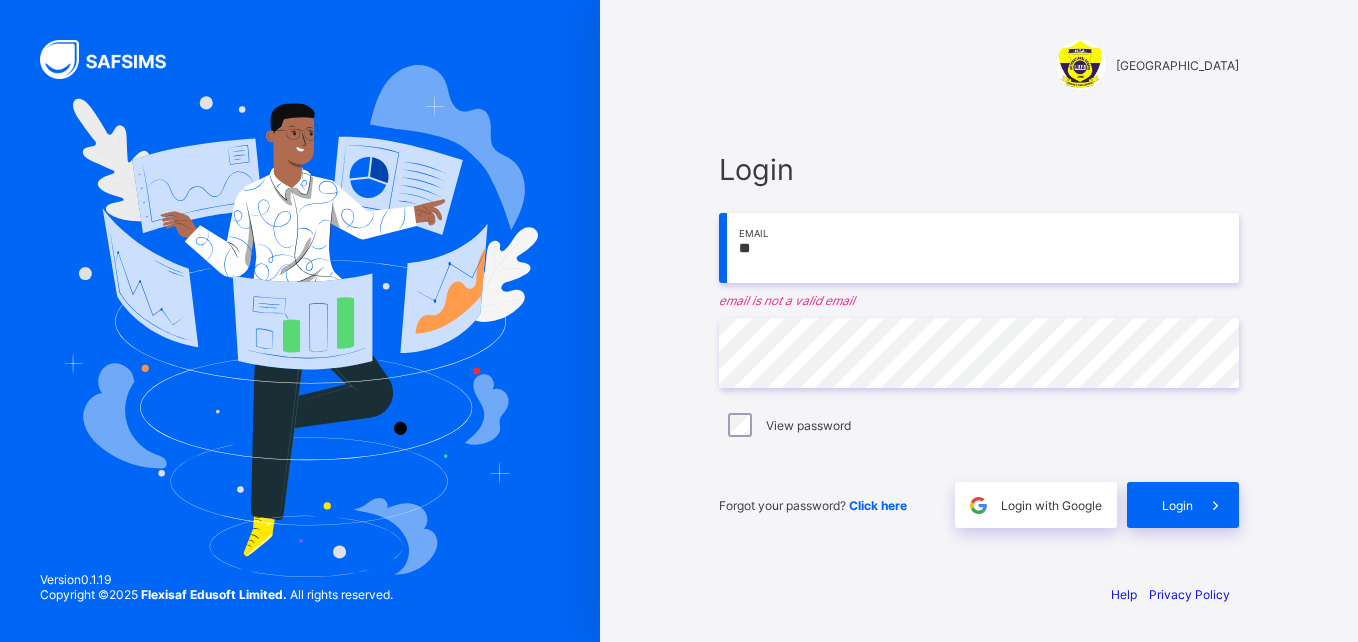 type on "*" 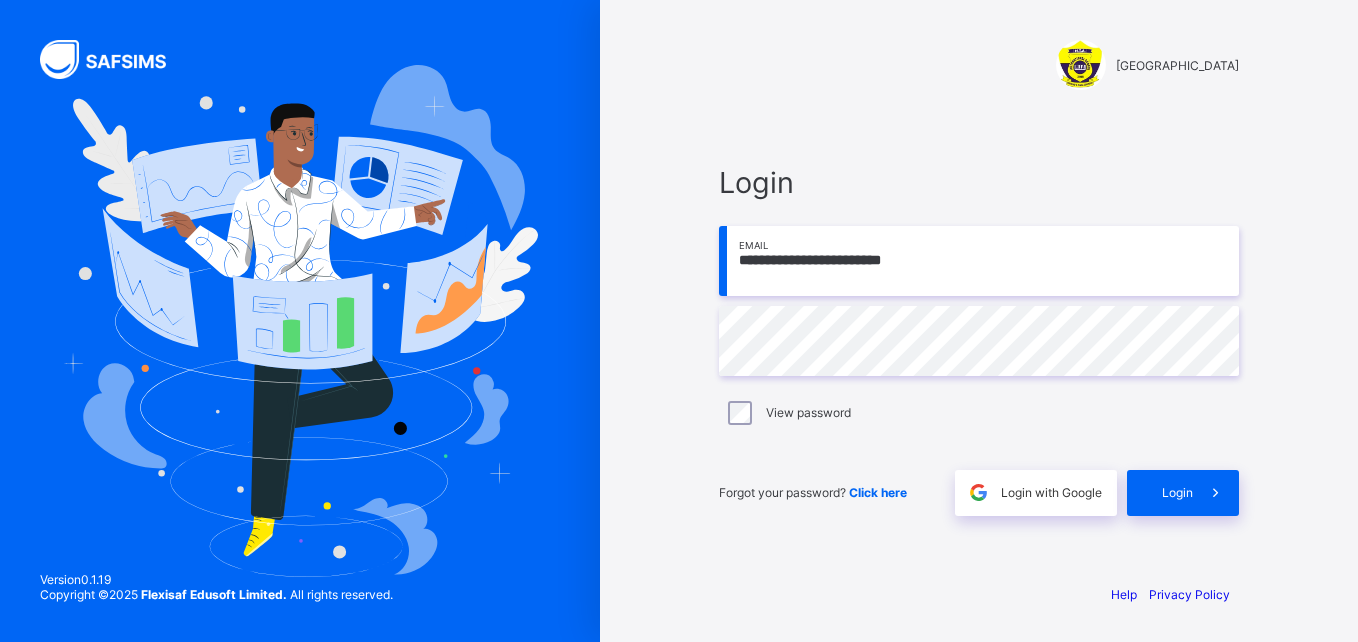 type on "**********" 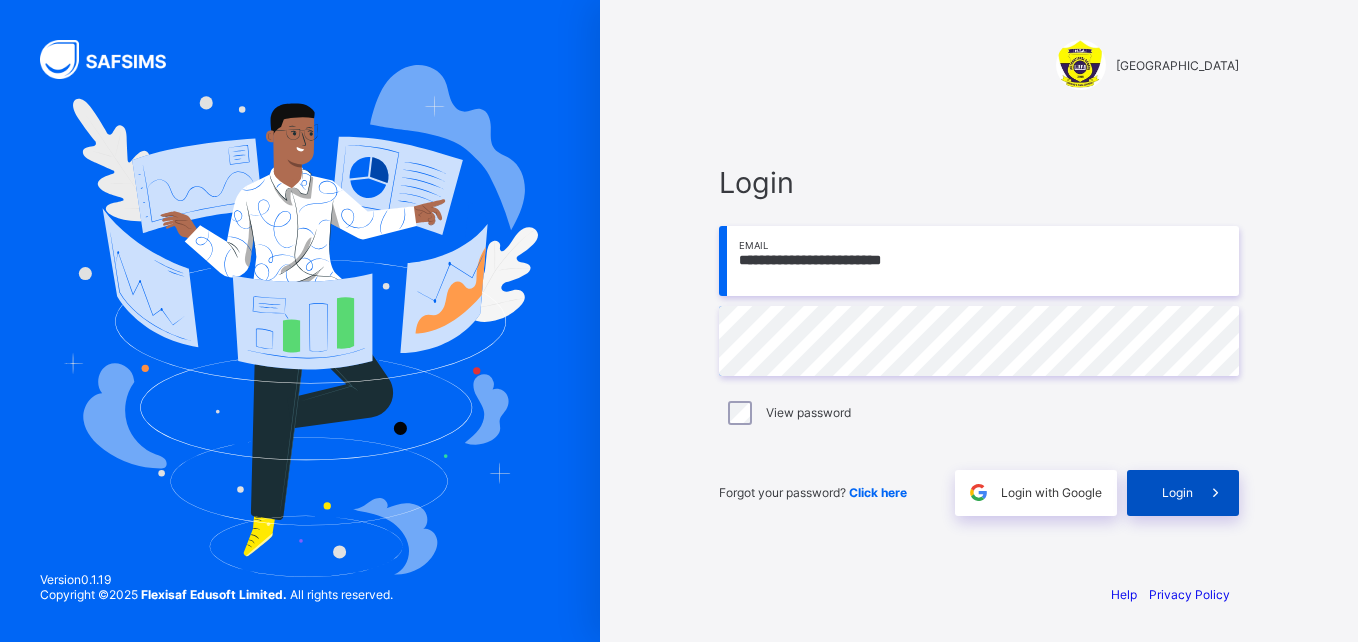 click on "Login" at bounding box center [1177, 492] 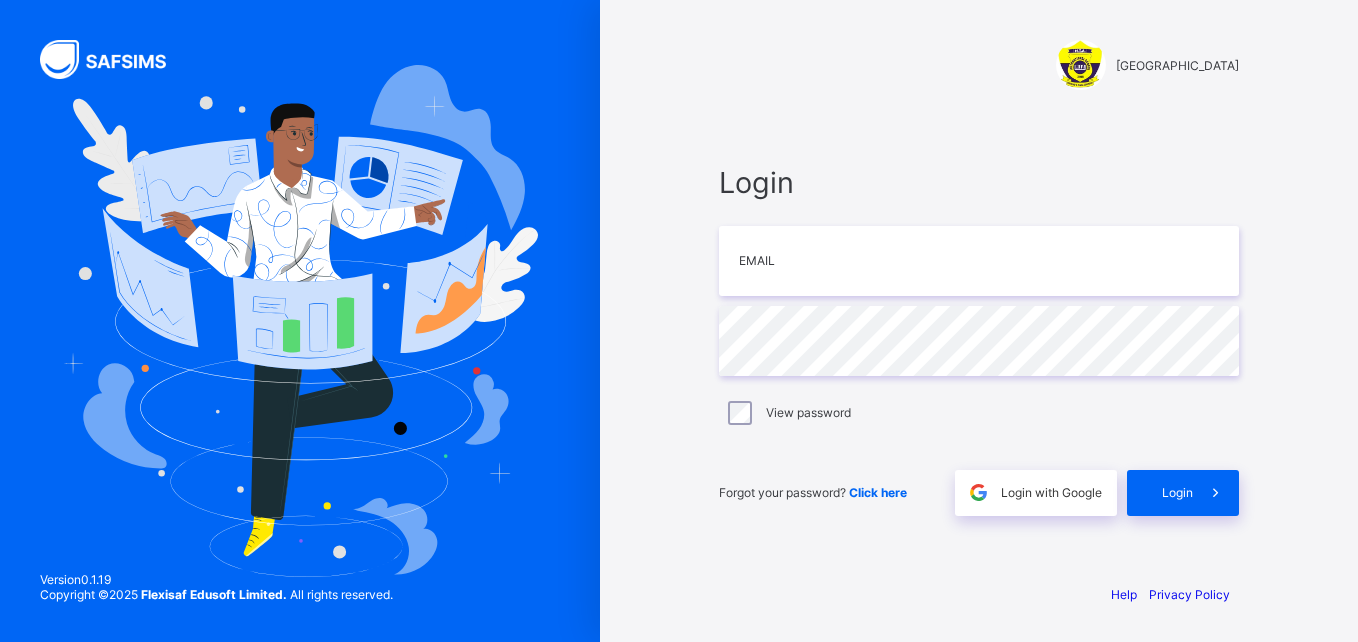 scroll, scrollTop: 0, scrollLeft: 0, axis: both 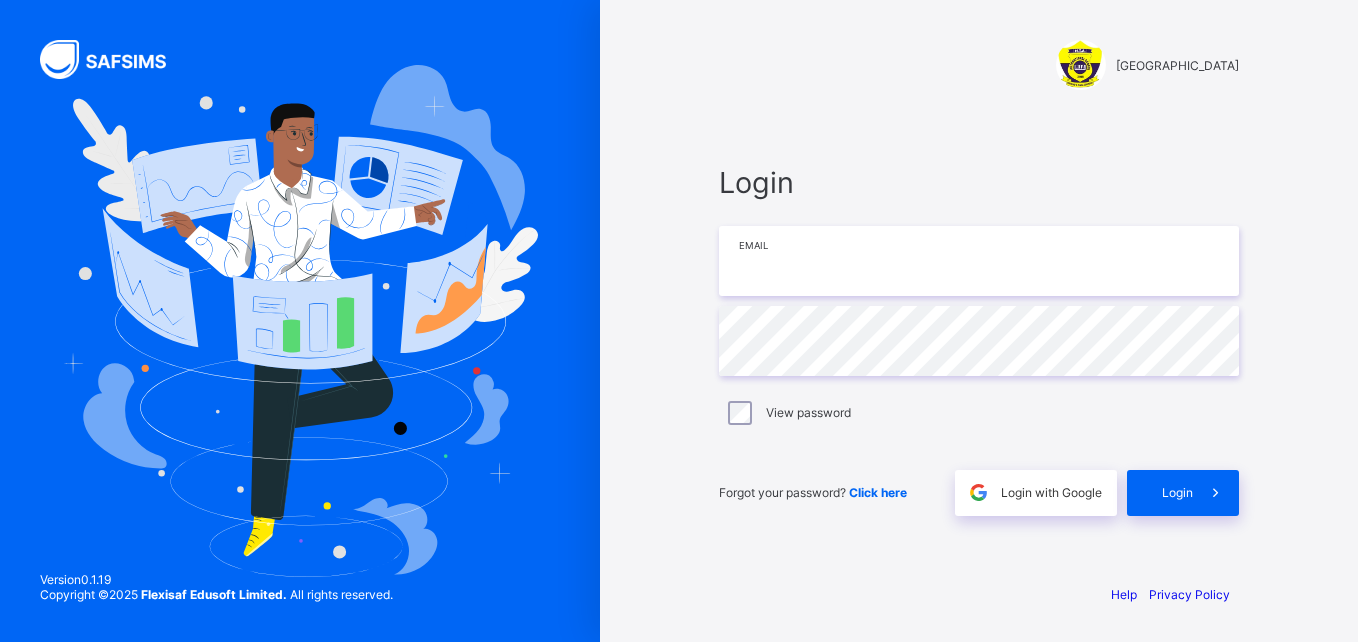 click at bounding box center (979, 261) 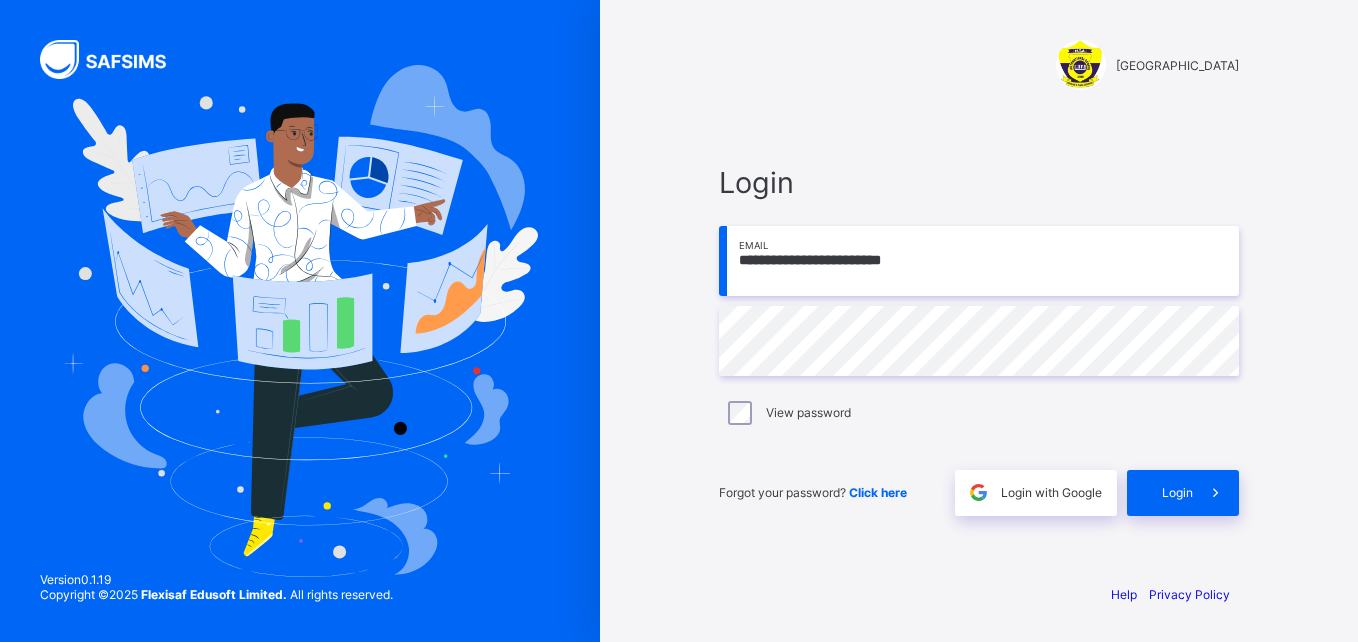 type on "**********" 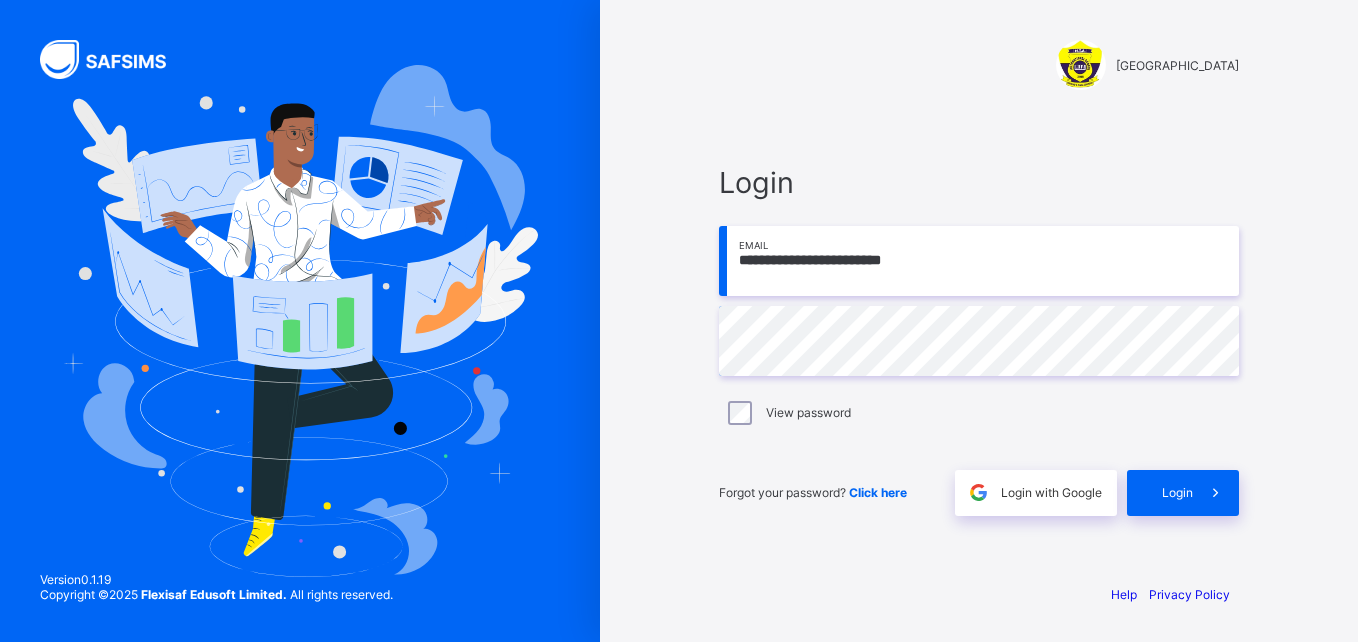 drag, startPoint x: 937, startPoint y: 255, endPoint x: 0, endPoint y: 145, distance: 943.4347 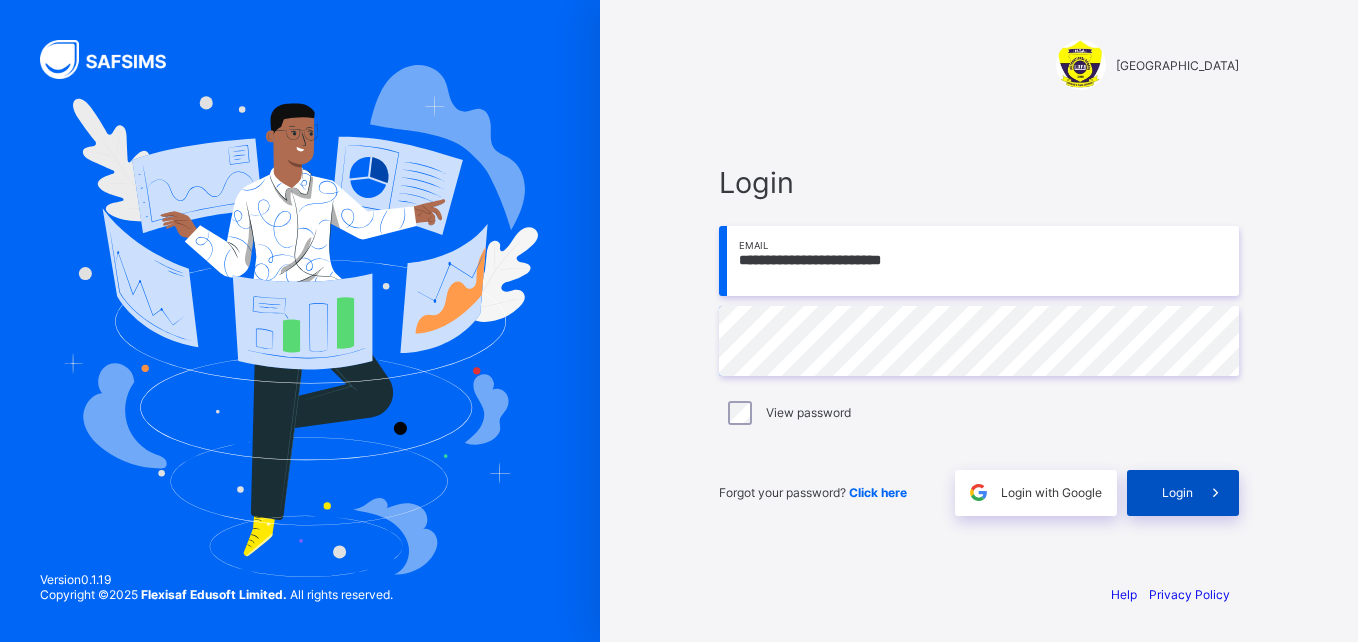 click on "Login" at bounding box center (1177, 492) 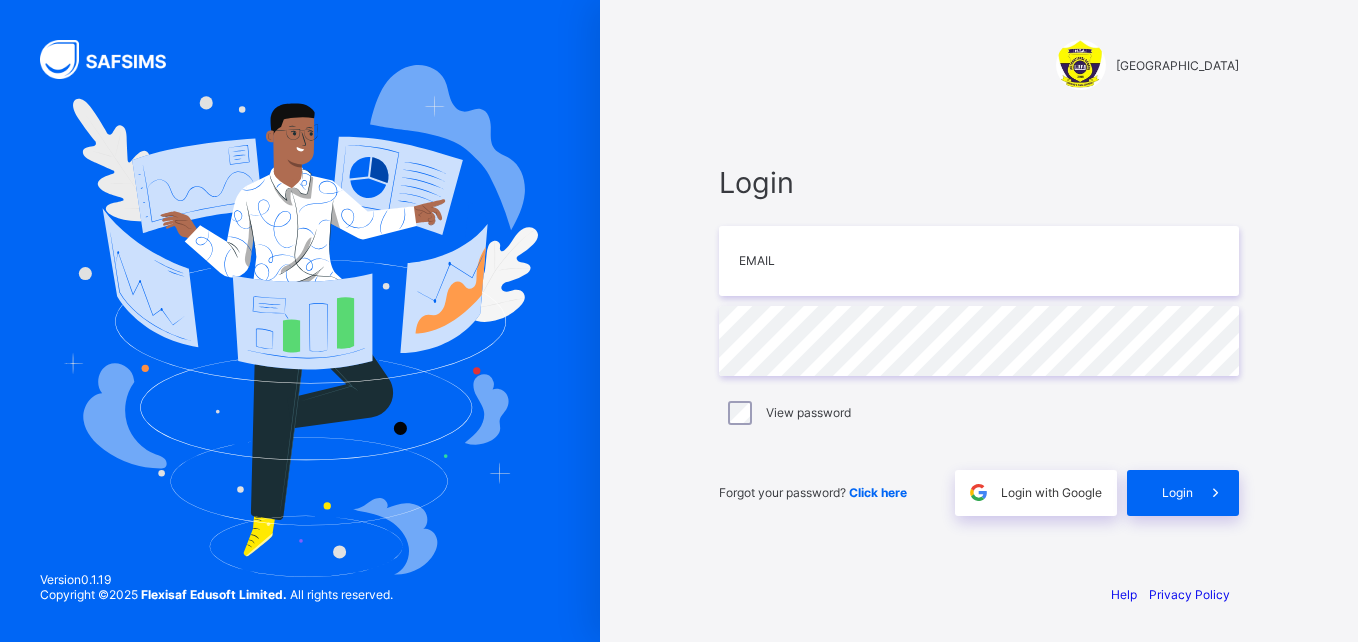 scroll, scrollTop: 0, scrollLeft: 0, axis: both 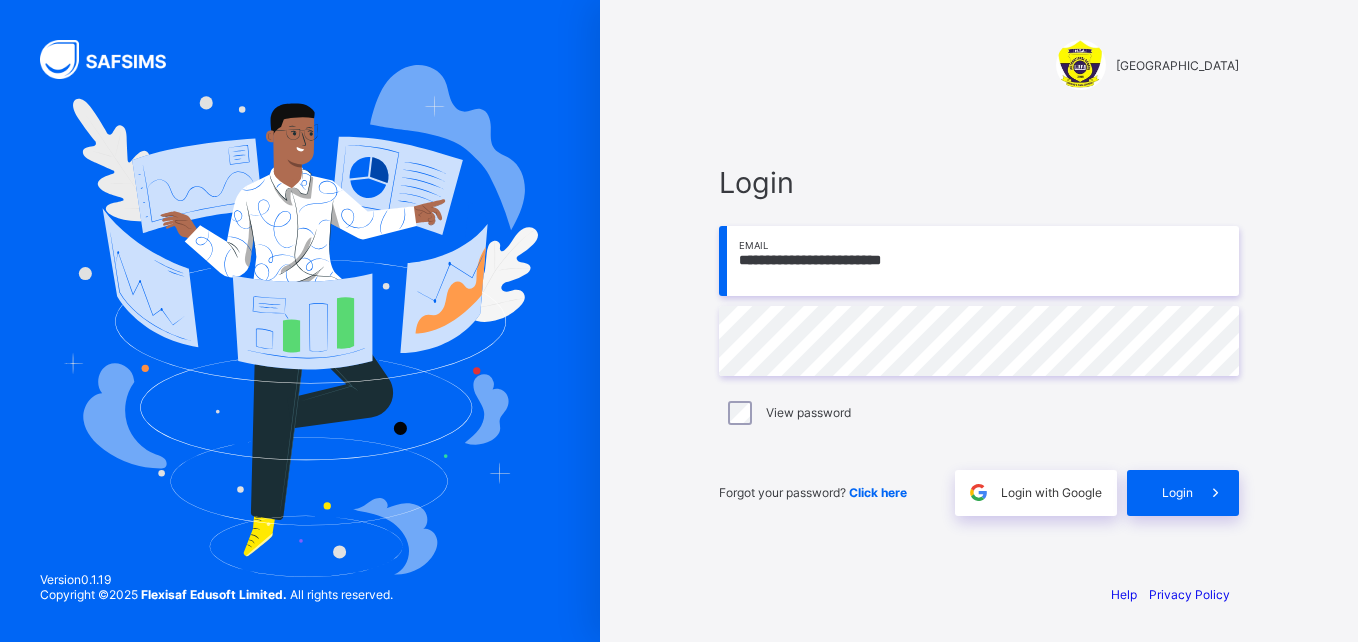 type on "**********" 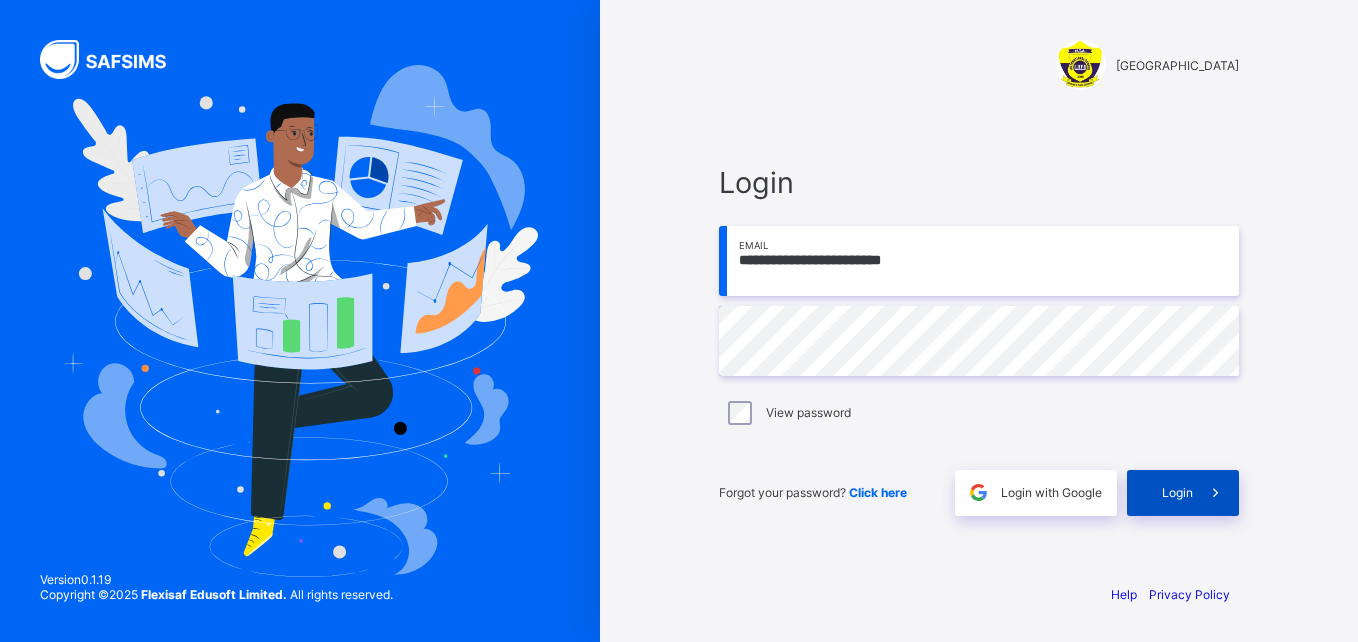 click on "Login" at bounding box center [1183, 493] 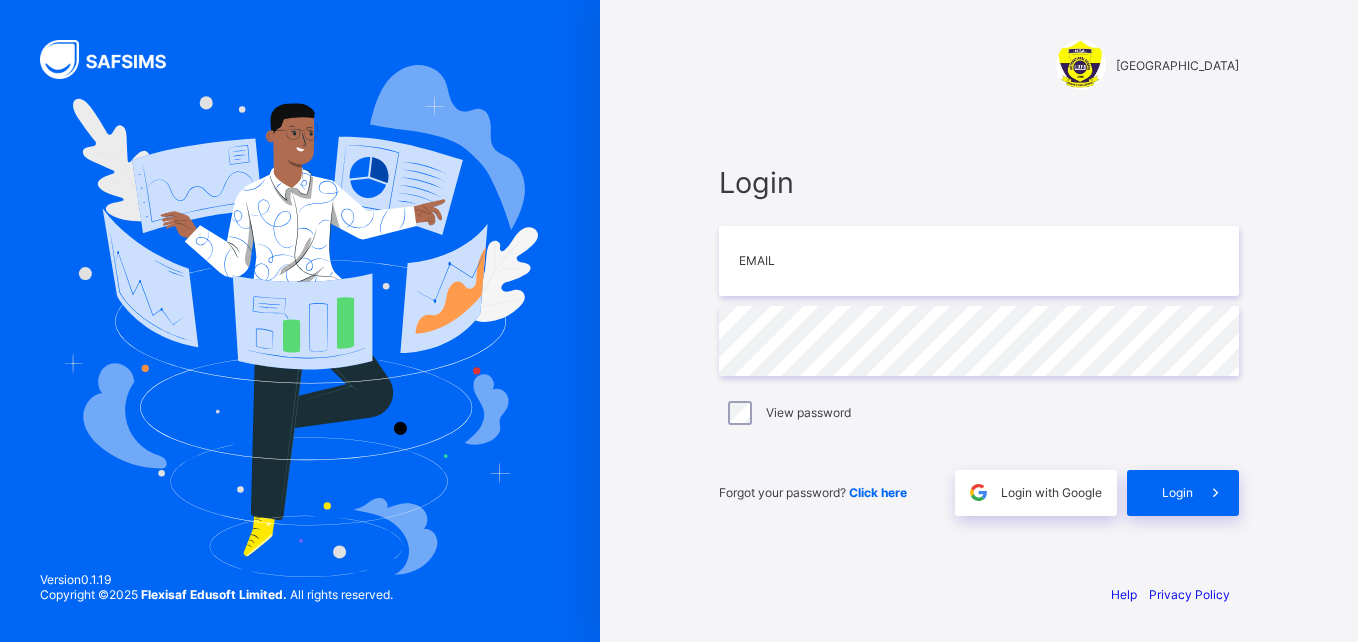 scroll, scrollTop: 0, scrollLeft: 0, axis: both 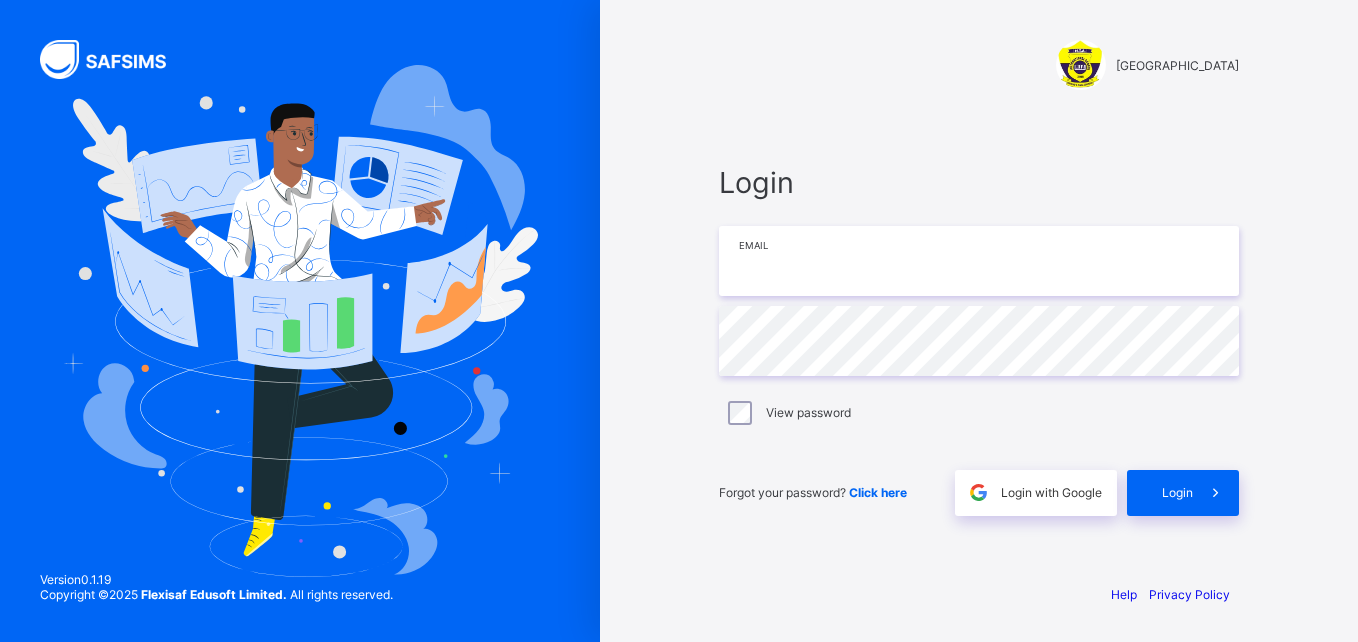 click at bounding box center [979, 261] 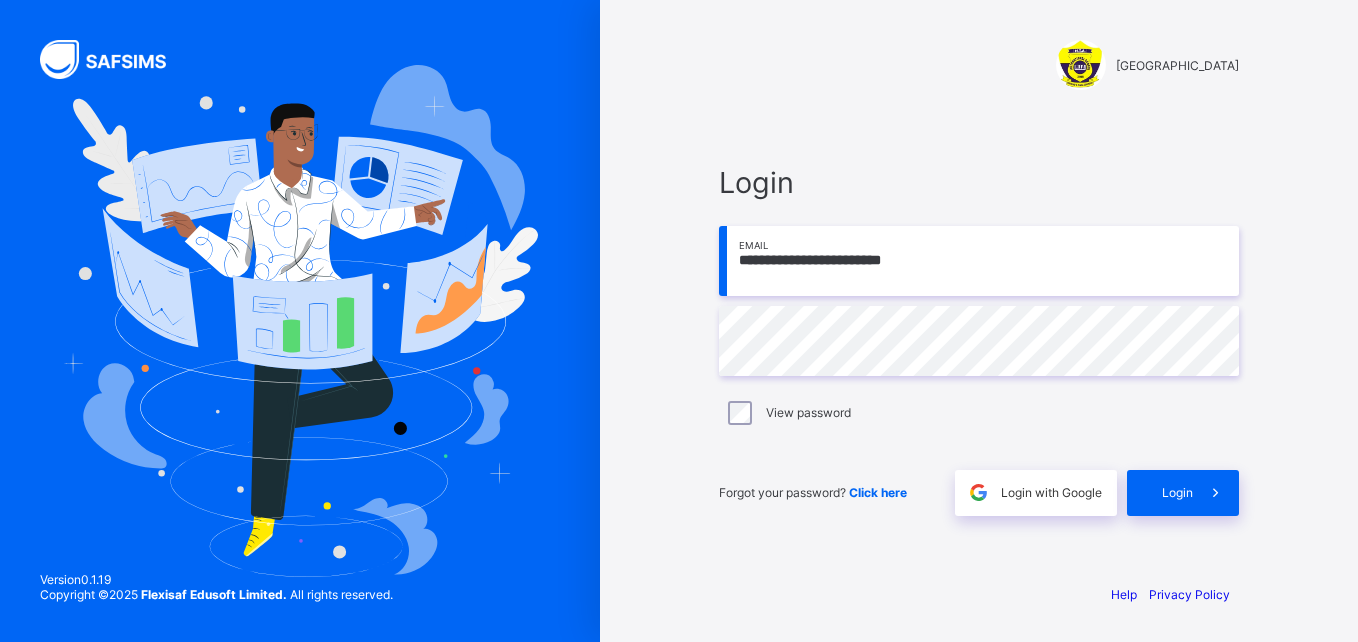 type on "**********" 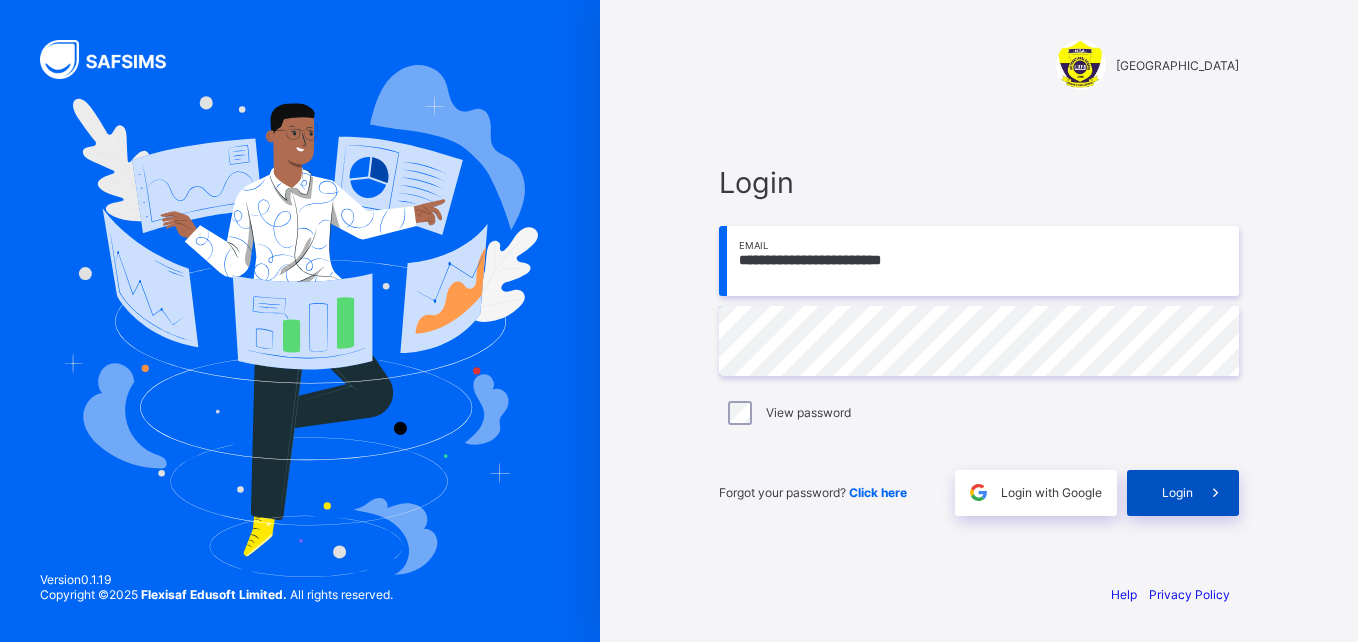 click on "Login" at bounding box center [1183, 493] 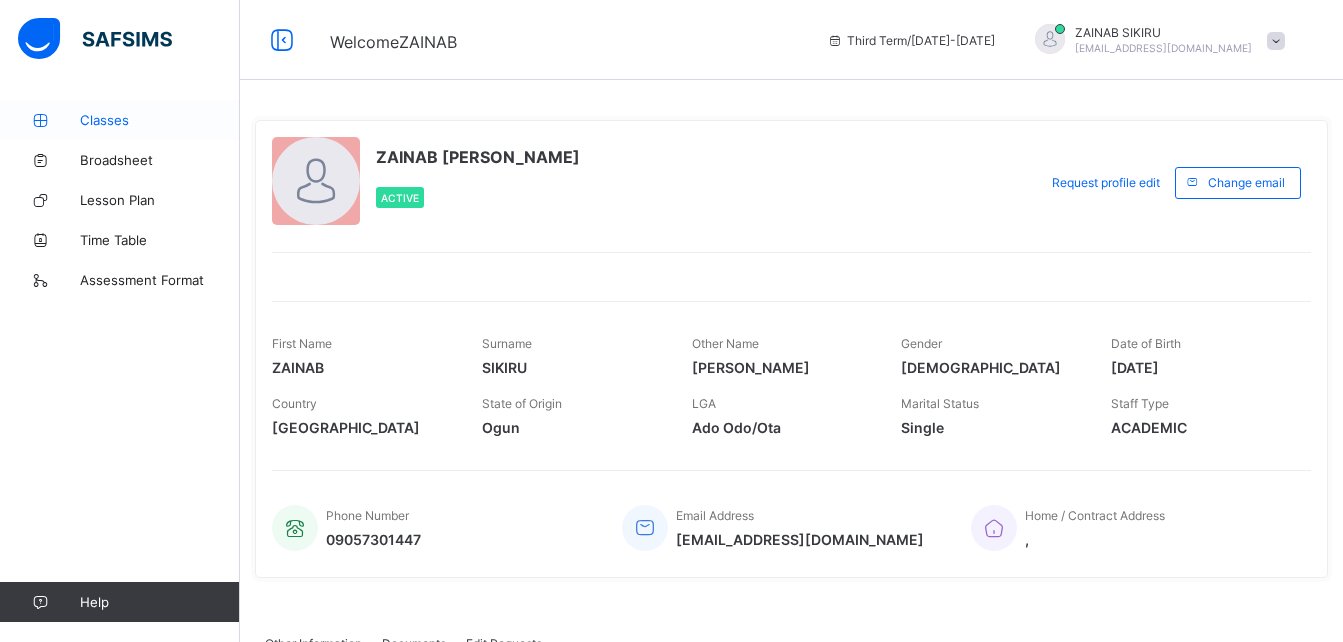 click on "Classes" at bounding box center (160, 120) 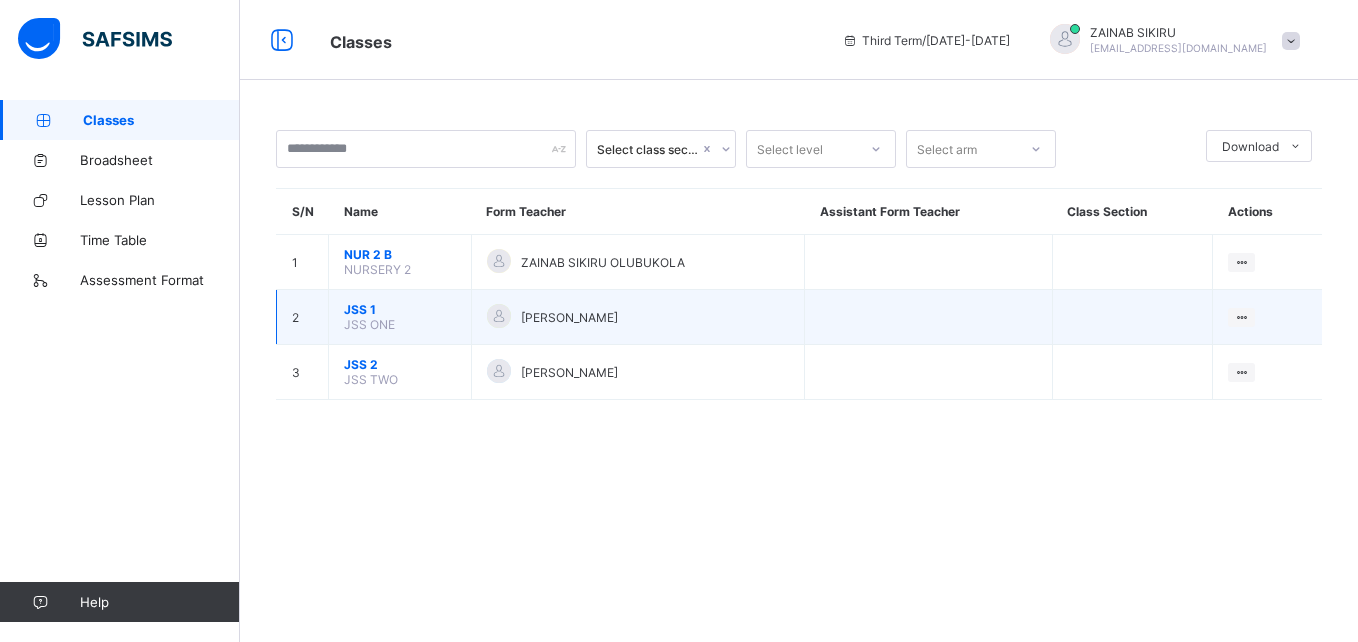click on "JSS 1" at bounding box center (400, 309) 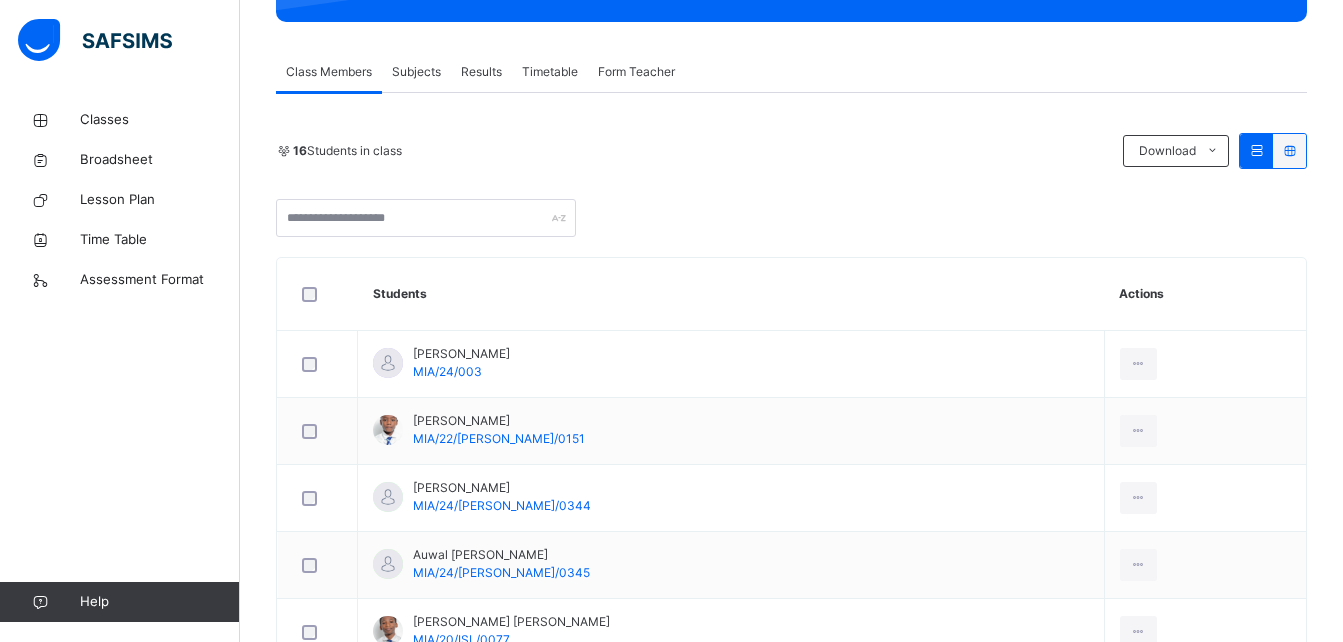 scroll, scrollTop: 200, scrollLeft: 0, axis: vertical 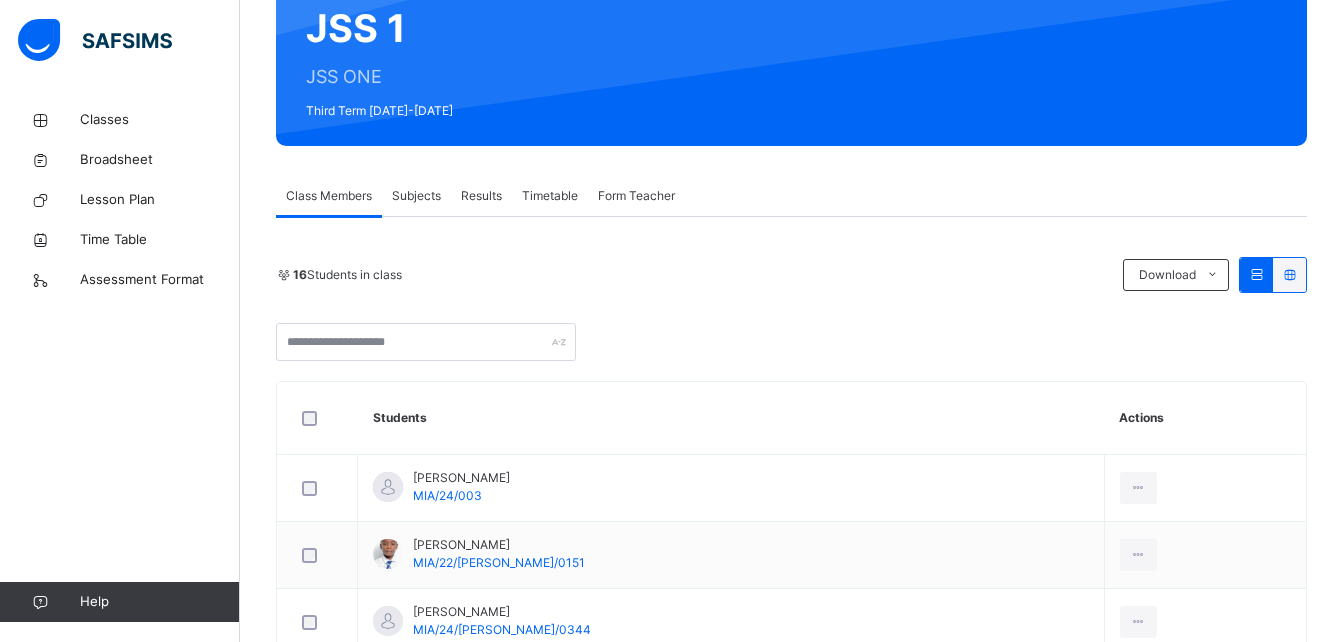 drag, startPoint x: 412, startPoint y: 189, endPoint x: 434, endPoint y: 201, distance: 25.059929 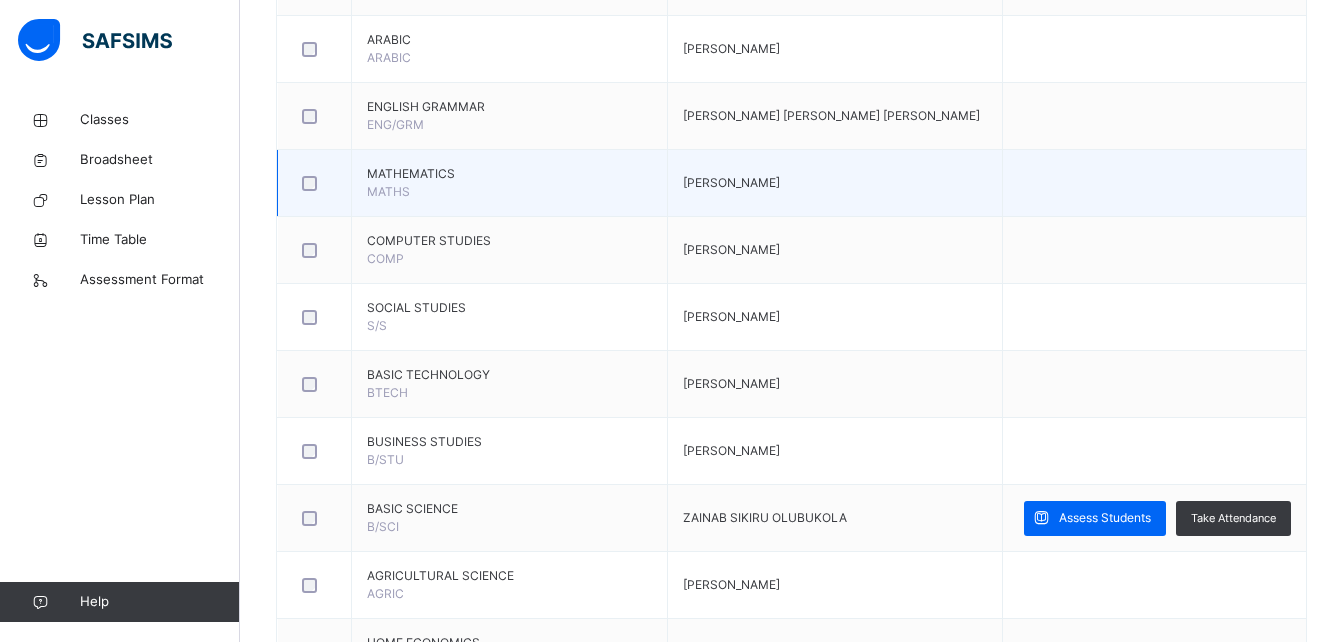 scroll, scrollTop: 700, scrollLeft: 0, axis: vertical 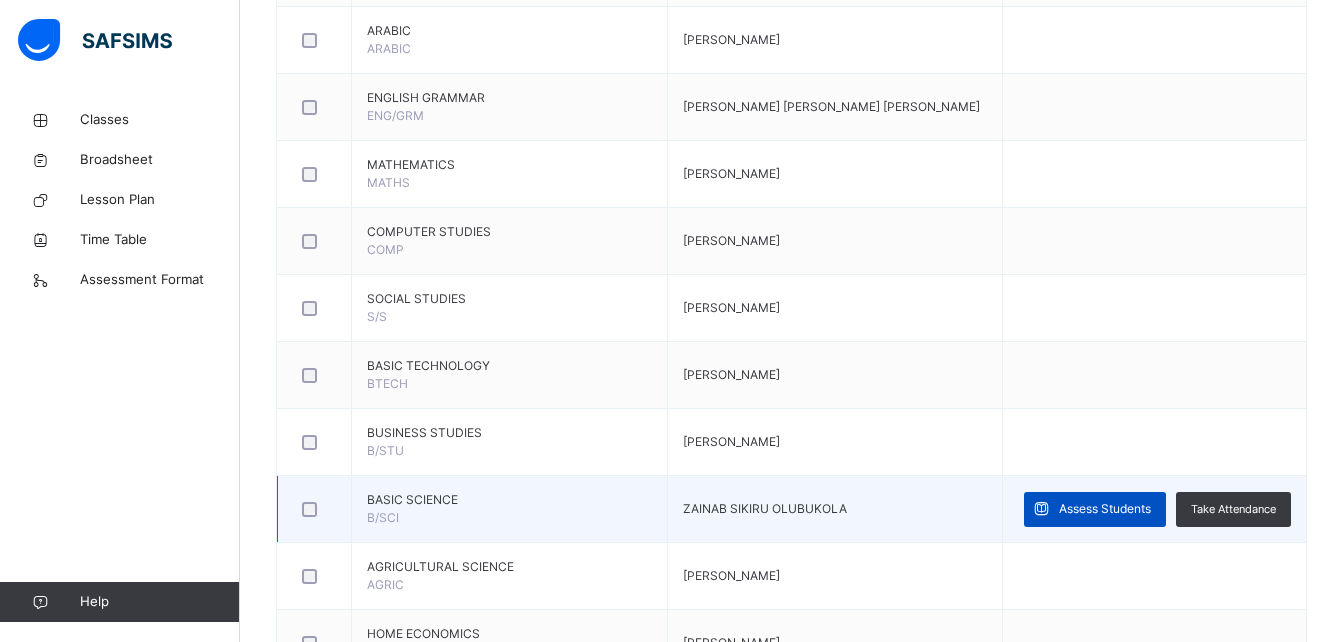 click on "Assess Students" at bounding box center [1105, 509] 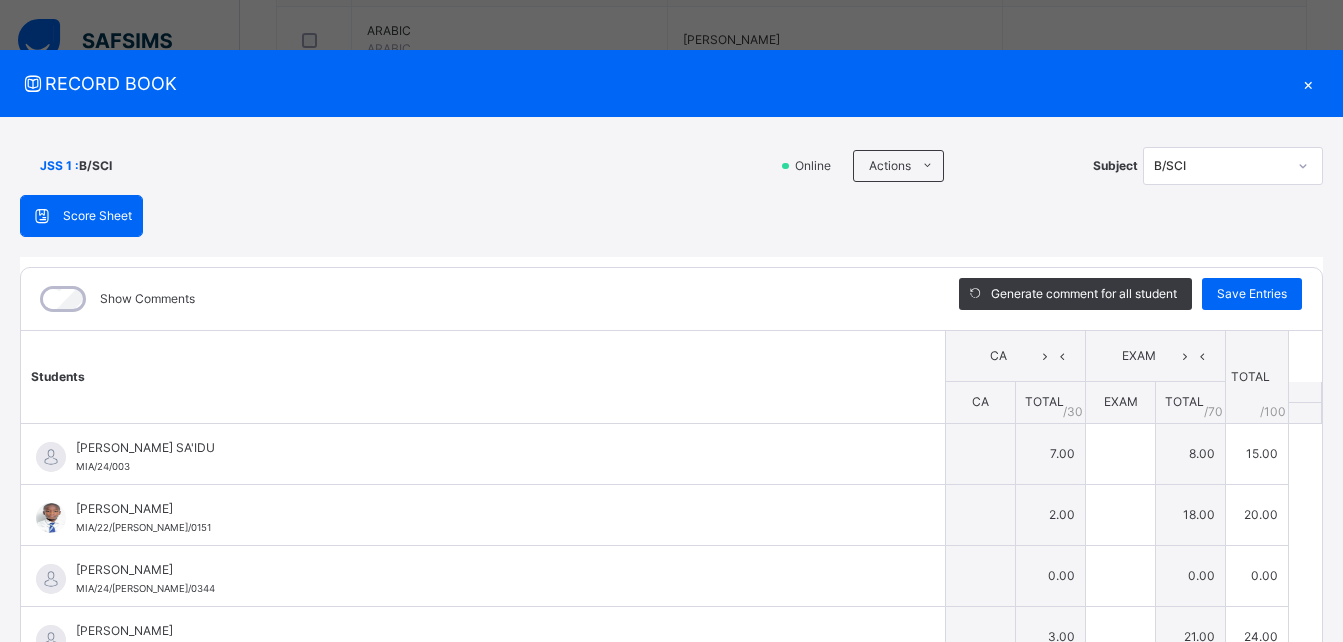 type on "*" 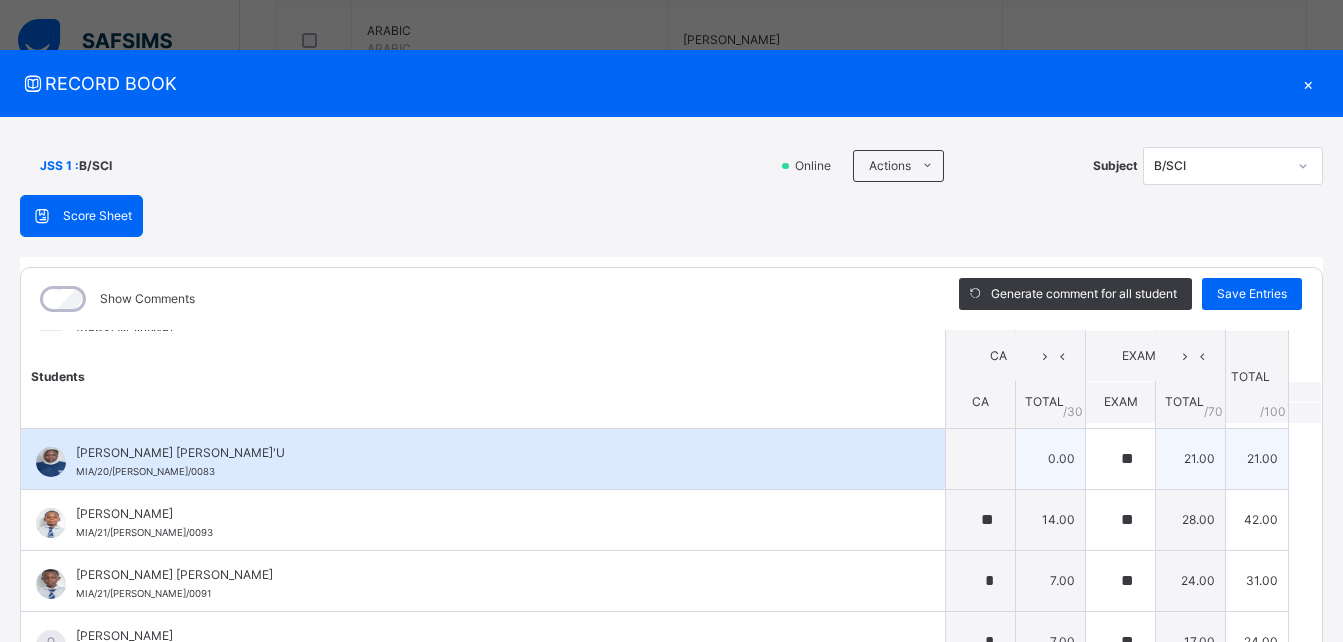 scroll, scrollTop: 200, scrollLeft: 0, axis: vertical 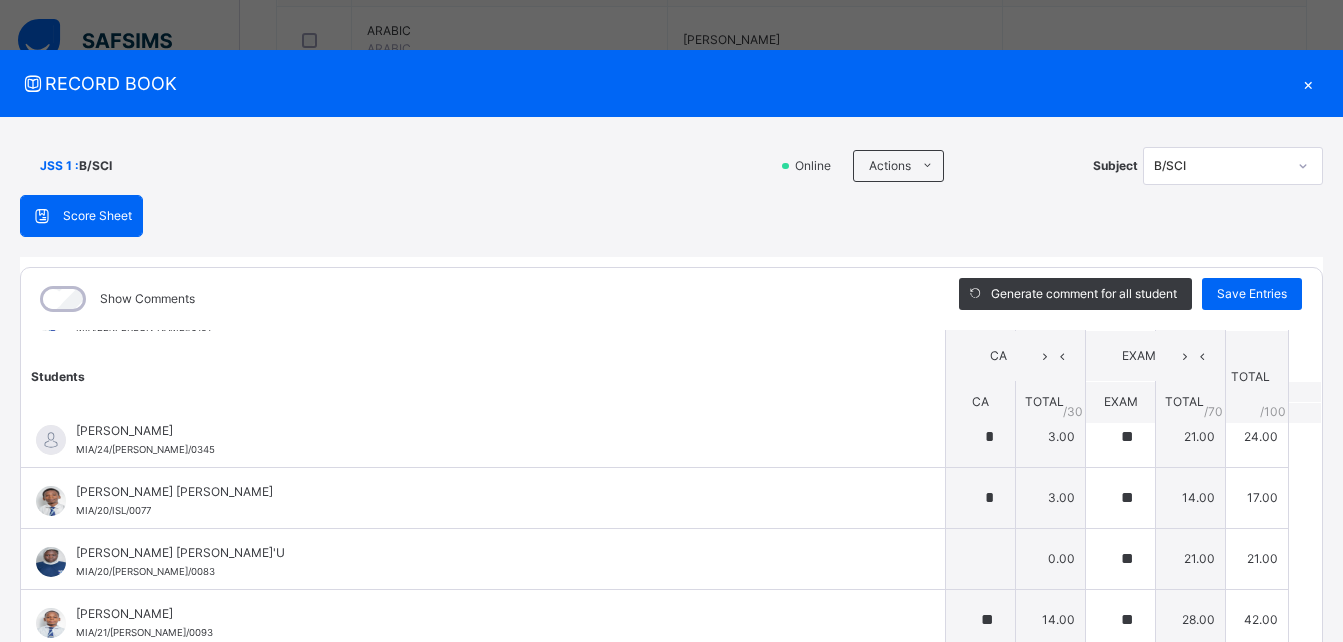 click on "×" at bounding box center (1308, 83) 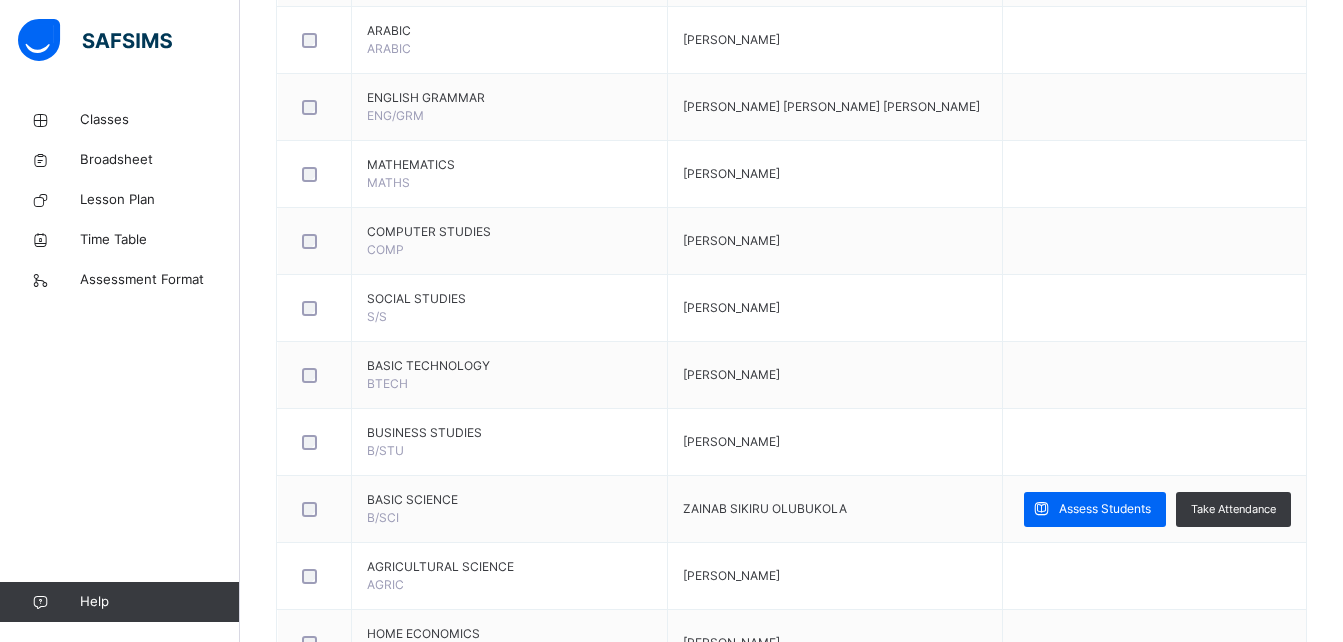 click on "Assess Students" at bounding box center (1105, 509) 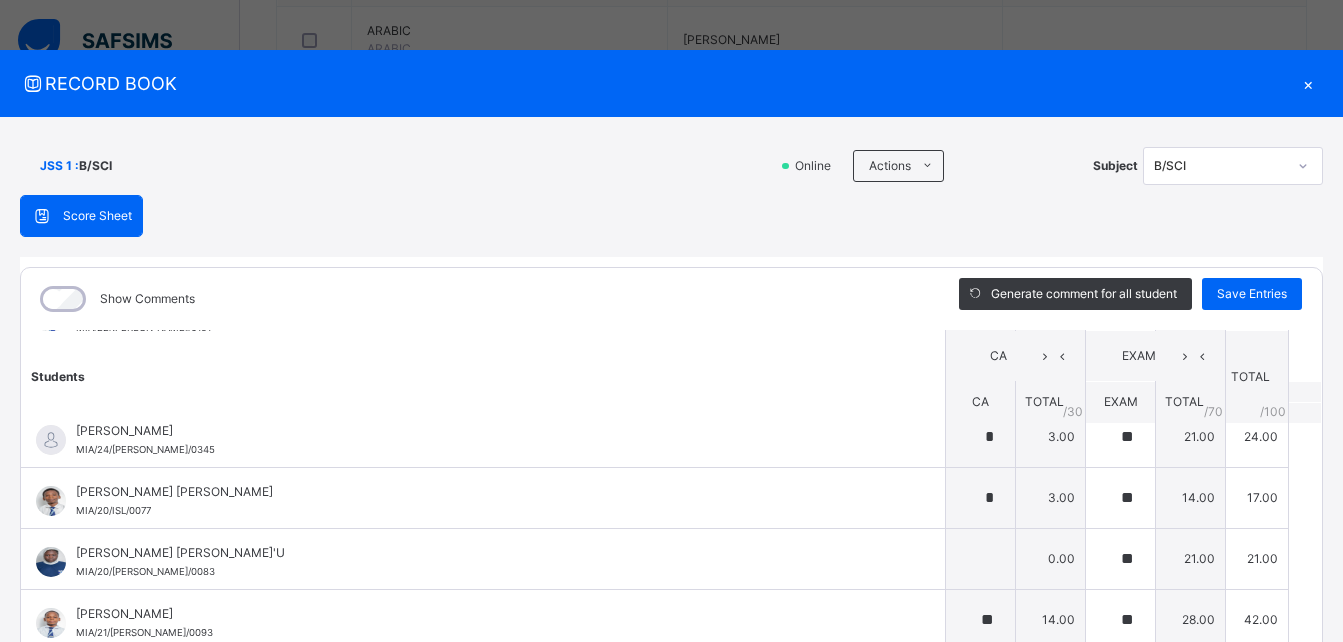 click on "×" at bounding box center (1308, 83) 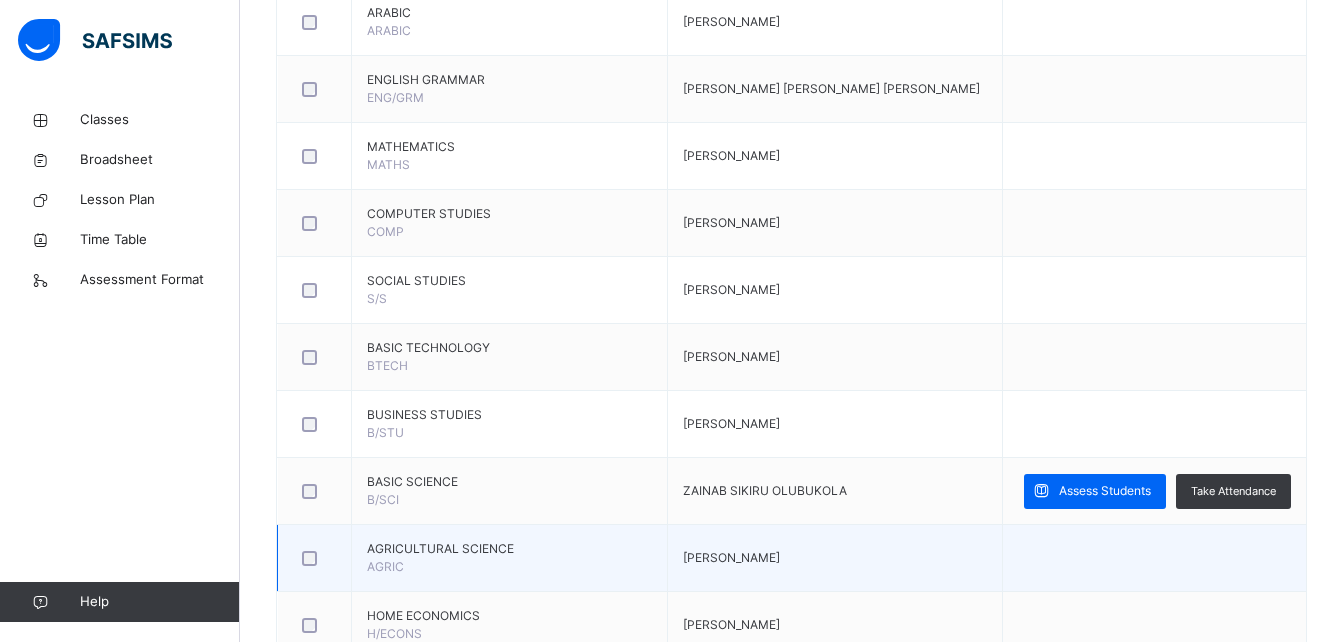 scroll, scrollTop: 800, scrollLeft: 0, axis: vertical 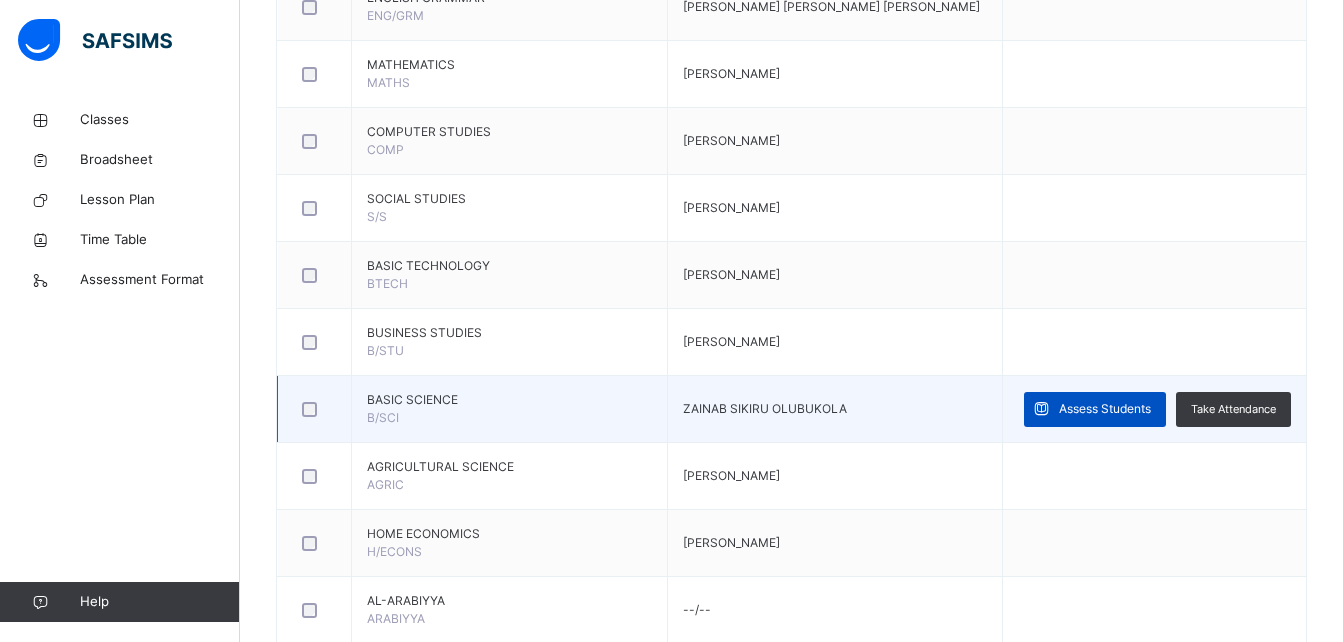 click on "Assess Students" at bounding box center (1105, 409) 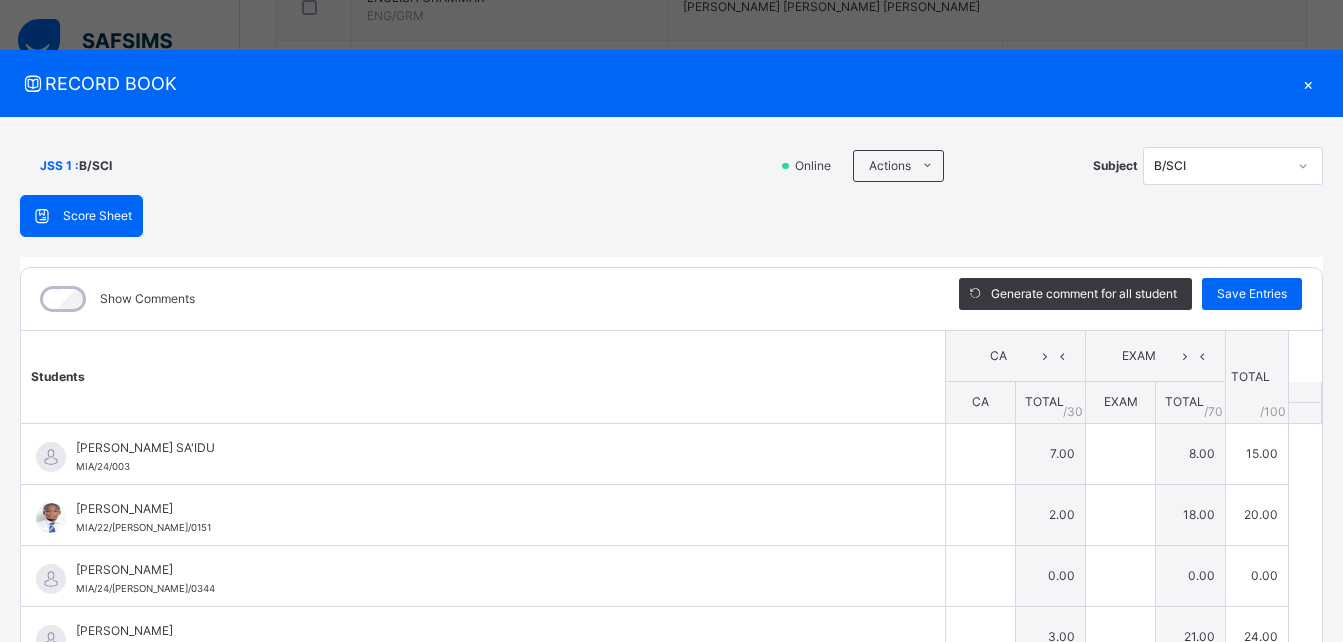 type on "*" 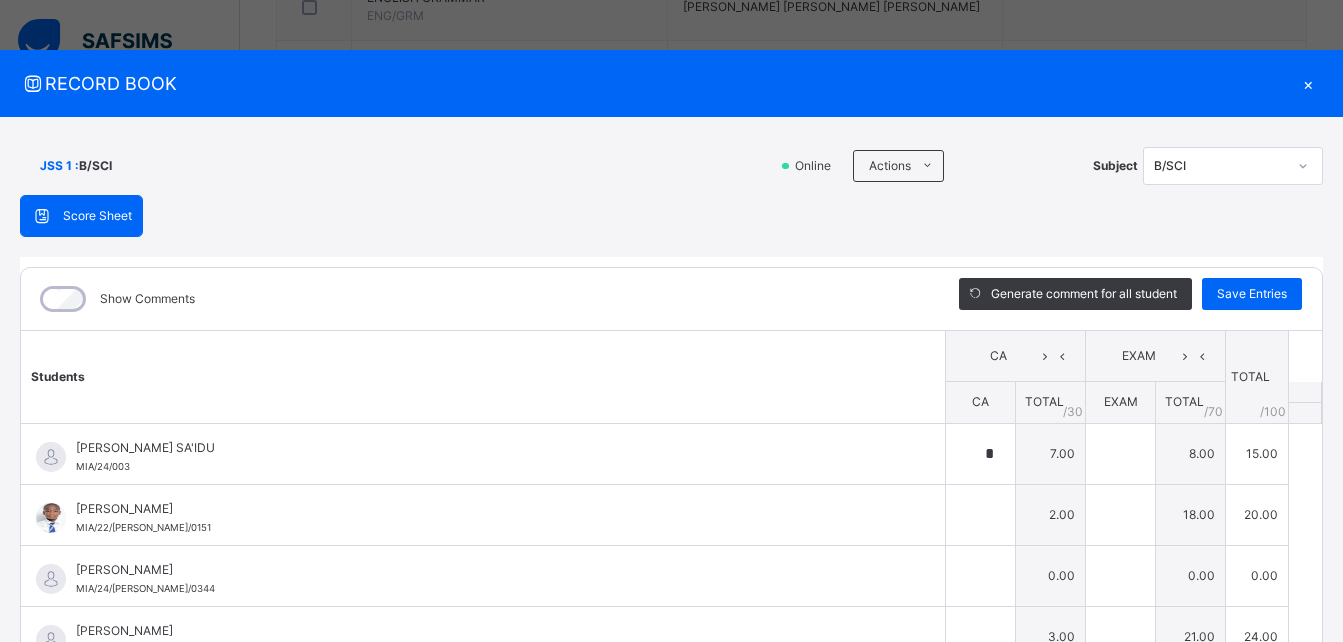 type on "*" 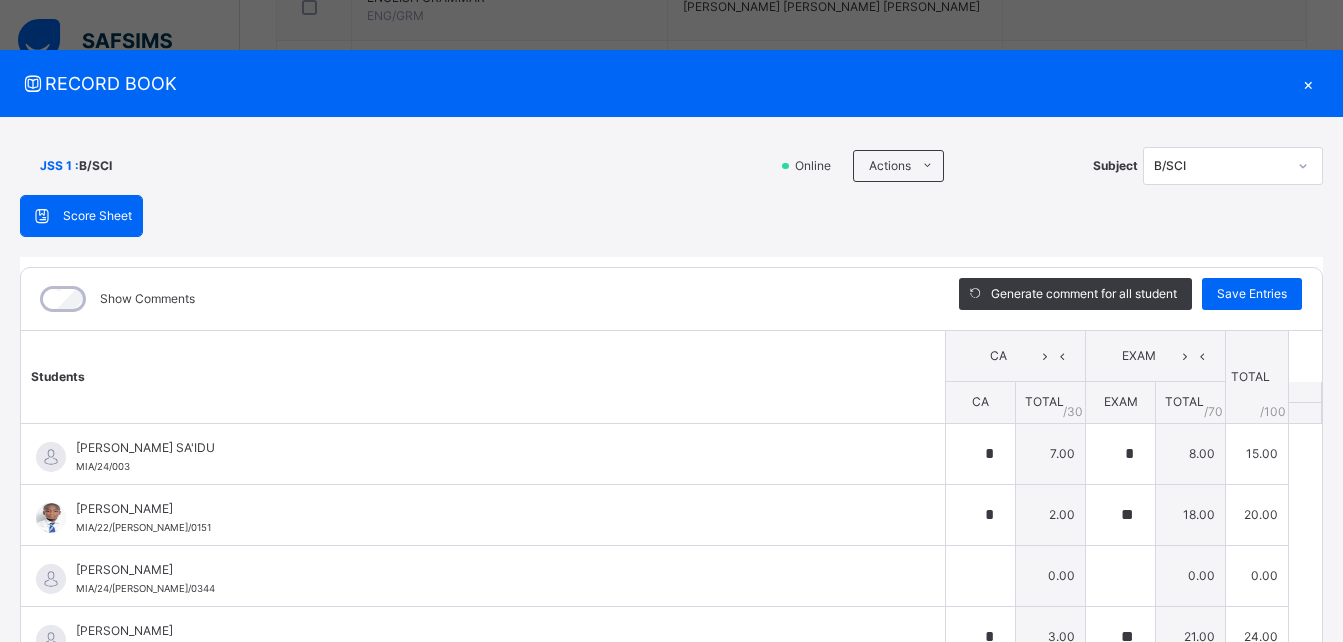 type on "**" 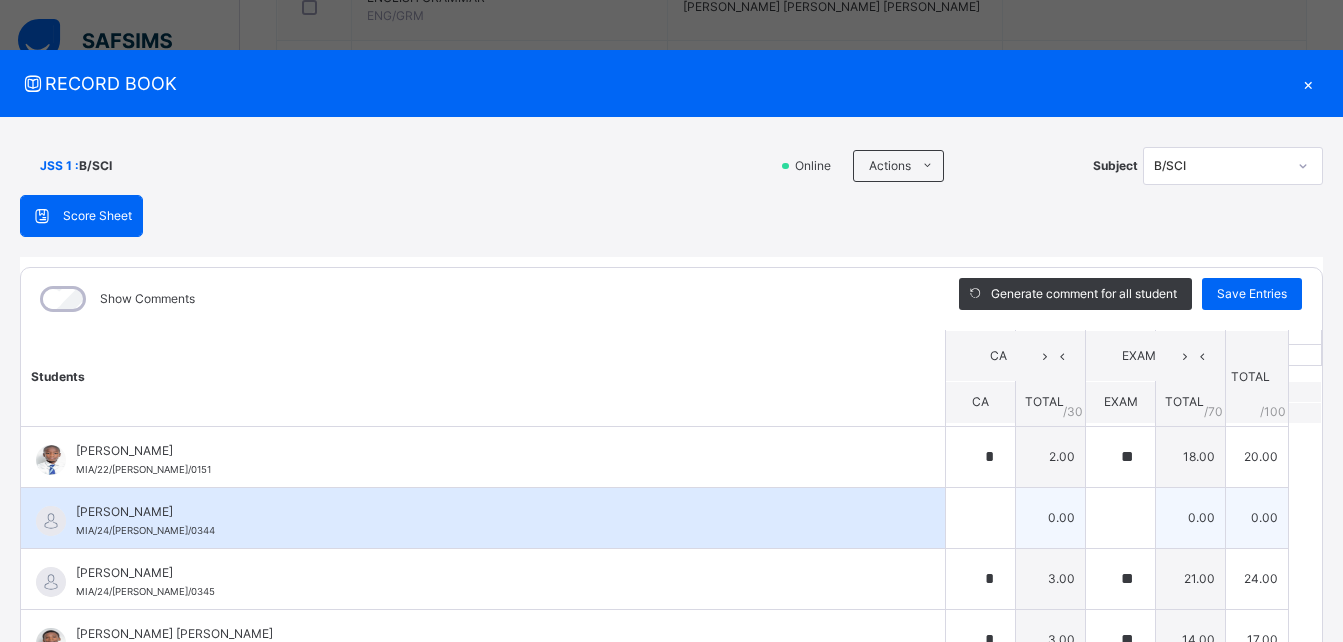 scroll, scrollTop: 100, scrollLeft: 0, axis: vertical 